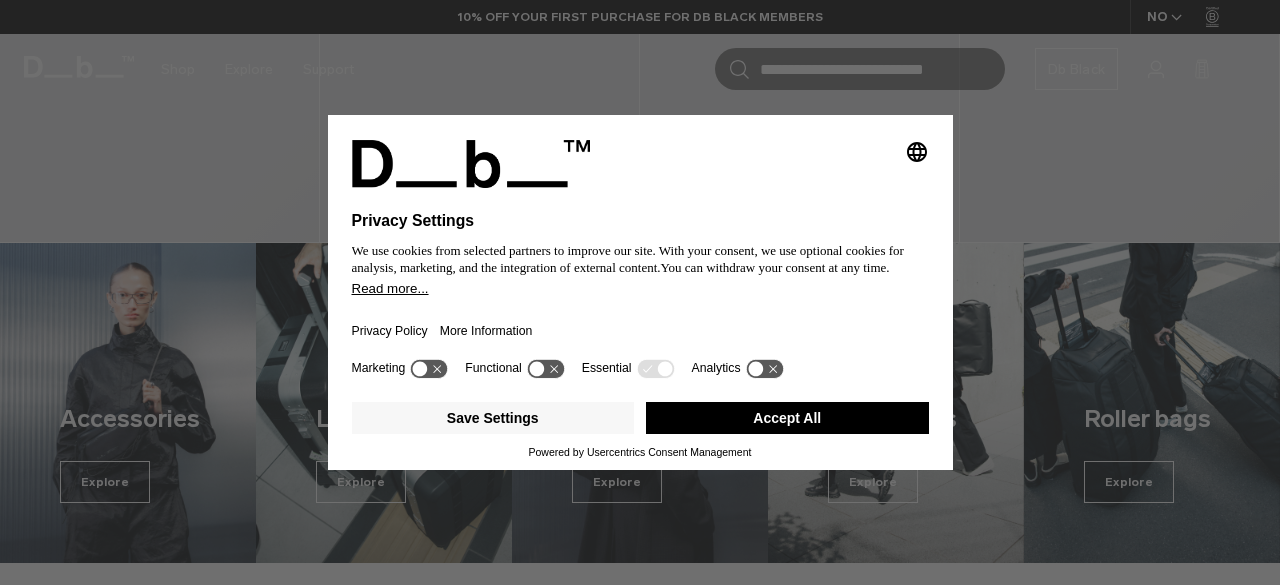 scroll, scrollTop: 1083, scrollLeft: 0, axis: vertical 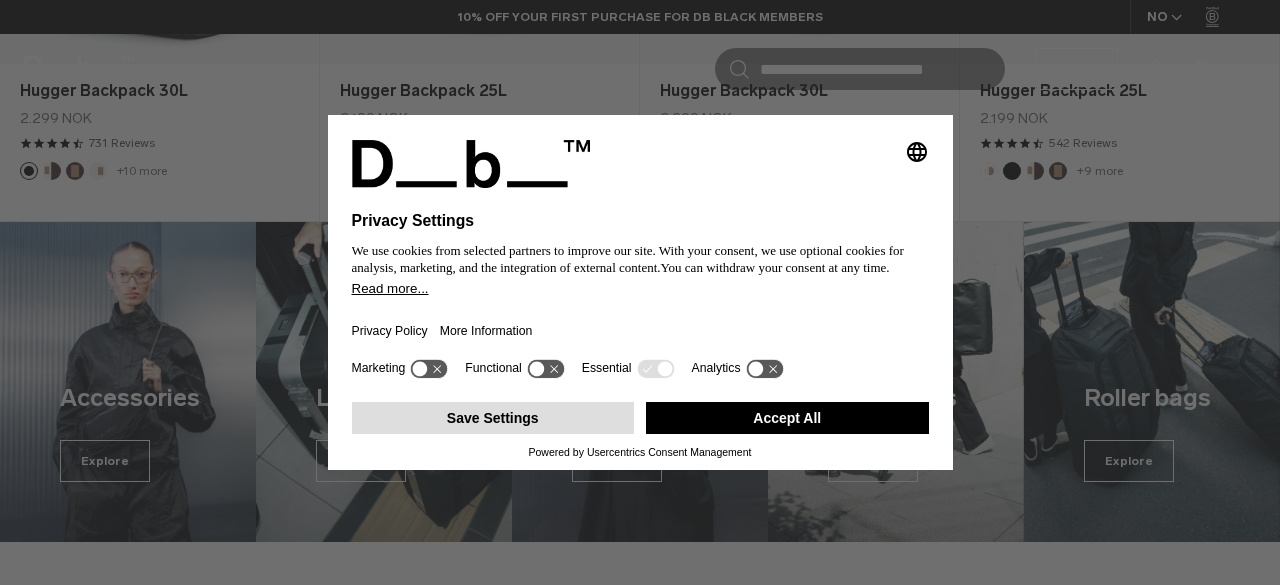click on "Save Settings" at bounding box center (493, 418) 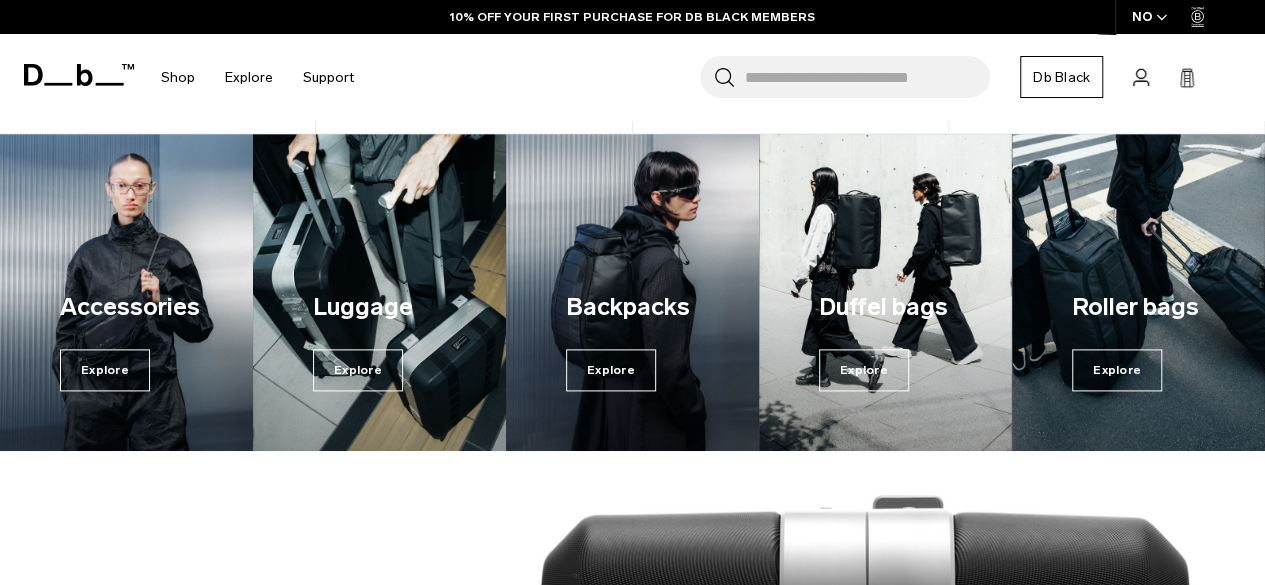 scroll, scrollTop: 1195, scrollLeft: 0, axis: vertical 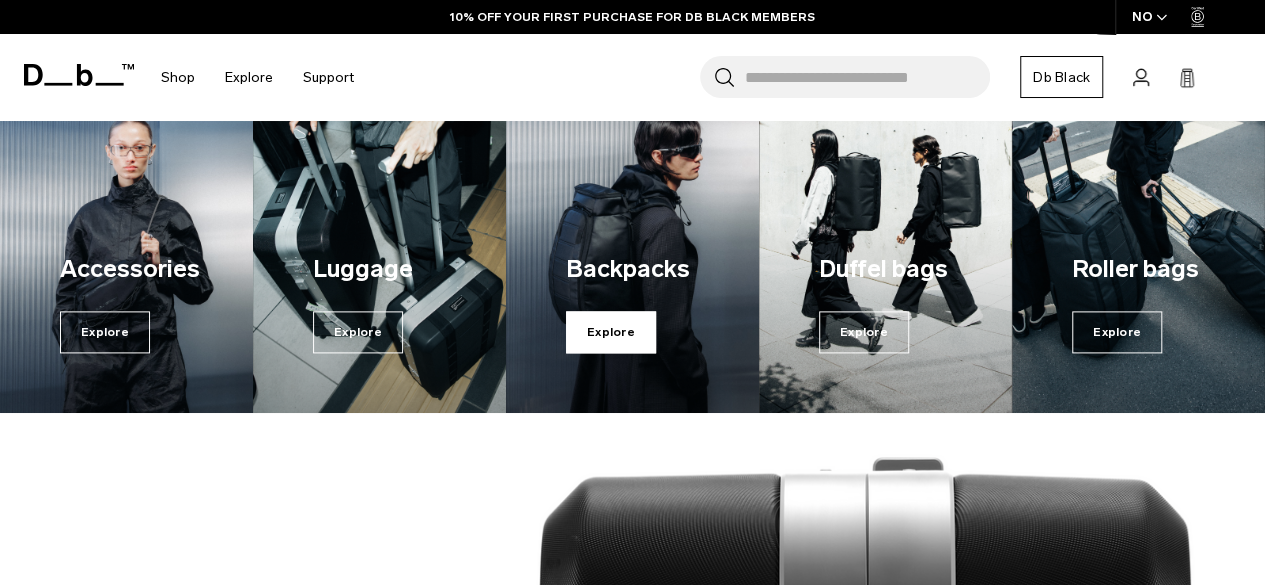 click on "Explore" at bounding box center (611, 332) 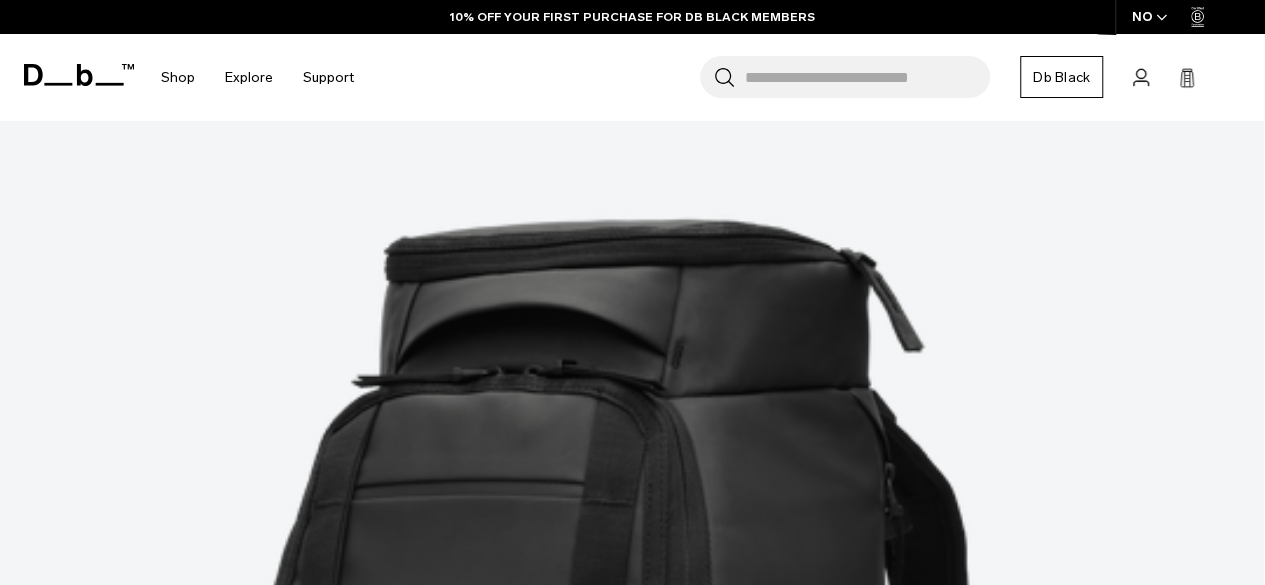 scroll, scrollTop: 410, scrollLeft: 0, axis: vertical 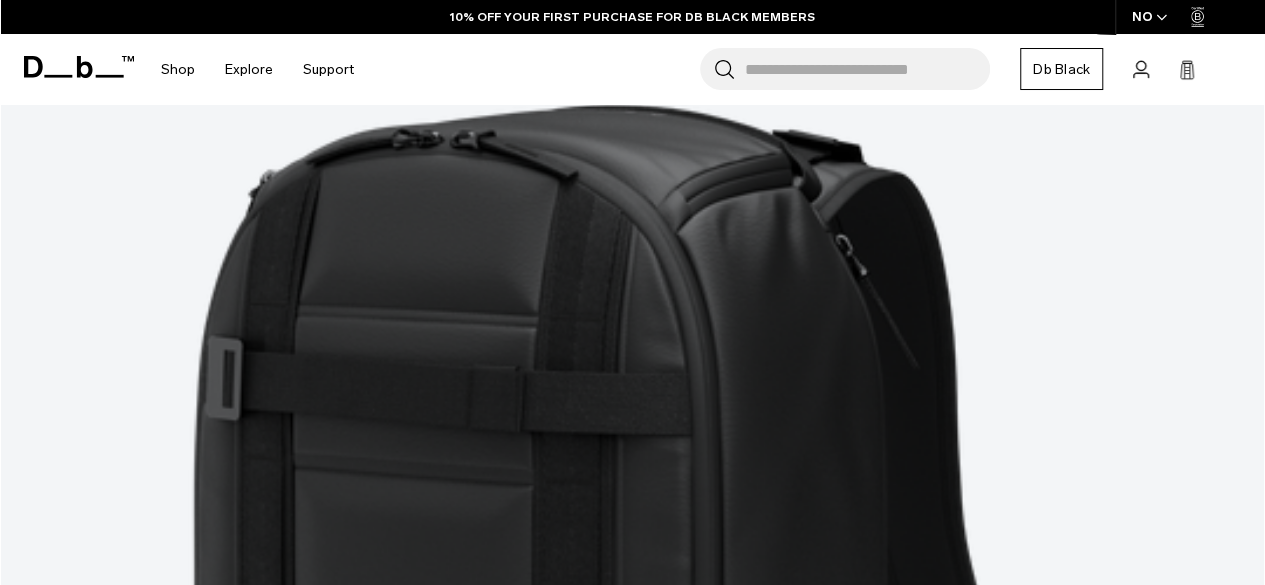 click on "Show more" at bounding box center [632, 57744] 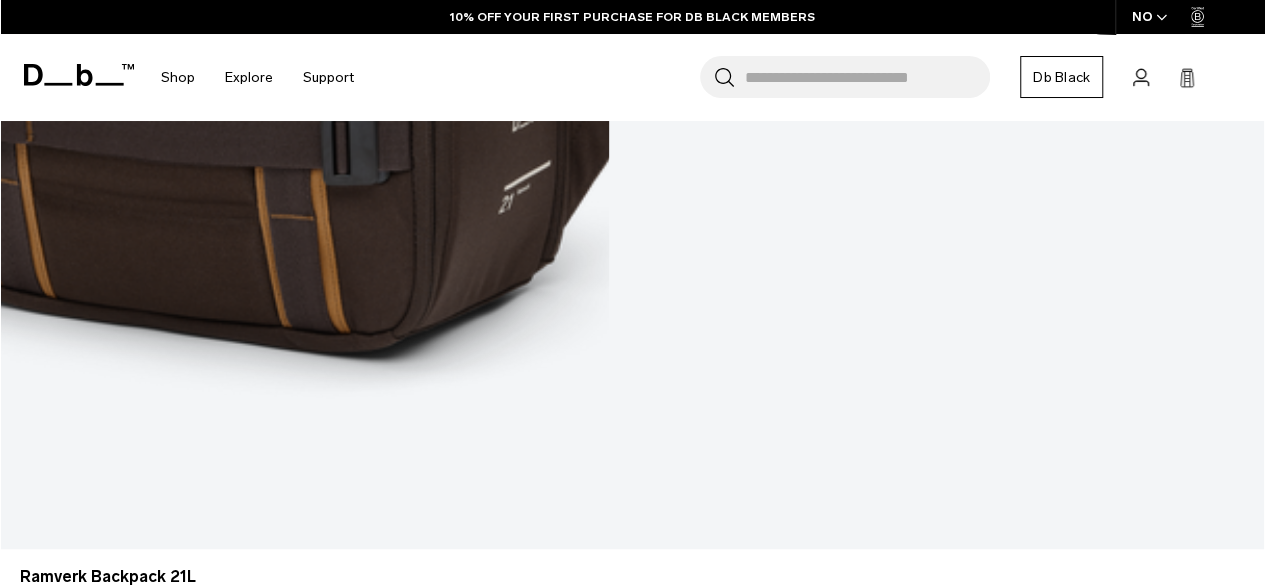 scroll, scrollTop: 9155, scrollLeft: 0, axis: vertical 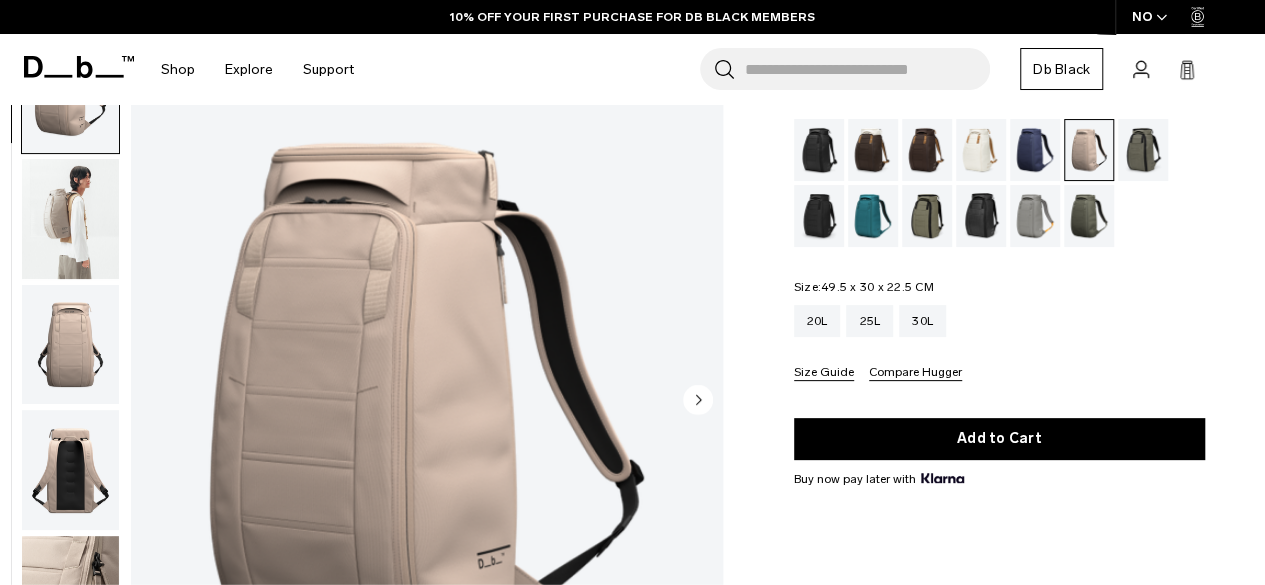 click at bounding box center [819, 150] 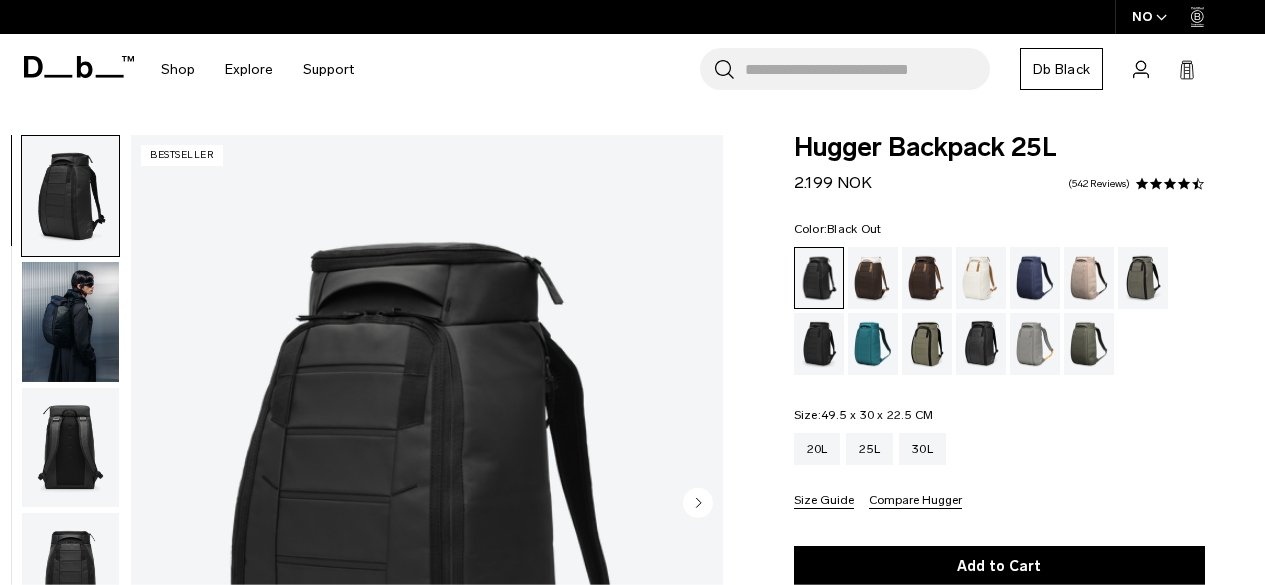 scroll, scrollTop: 0, scrollLeft: 0, axis: both 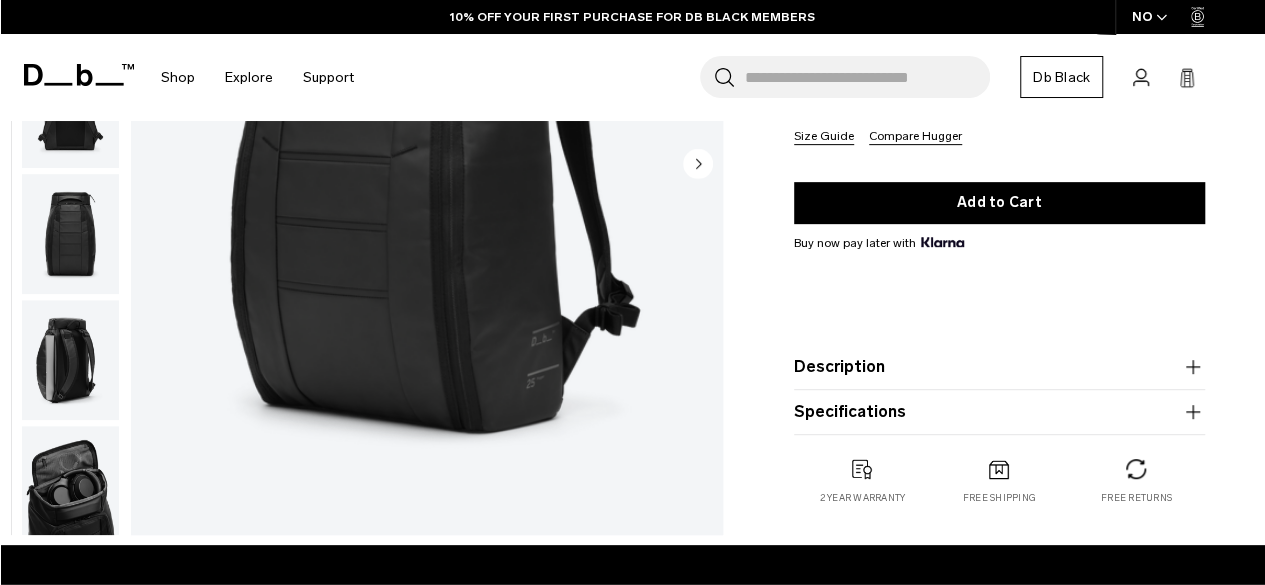 click on "Description" at bounding box center [999, 367] 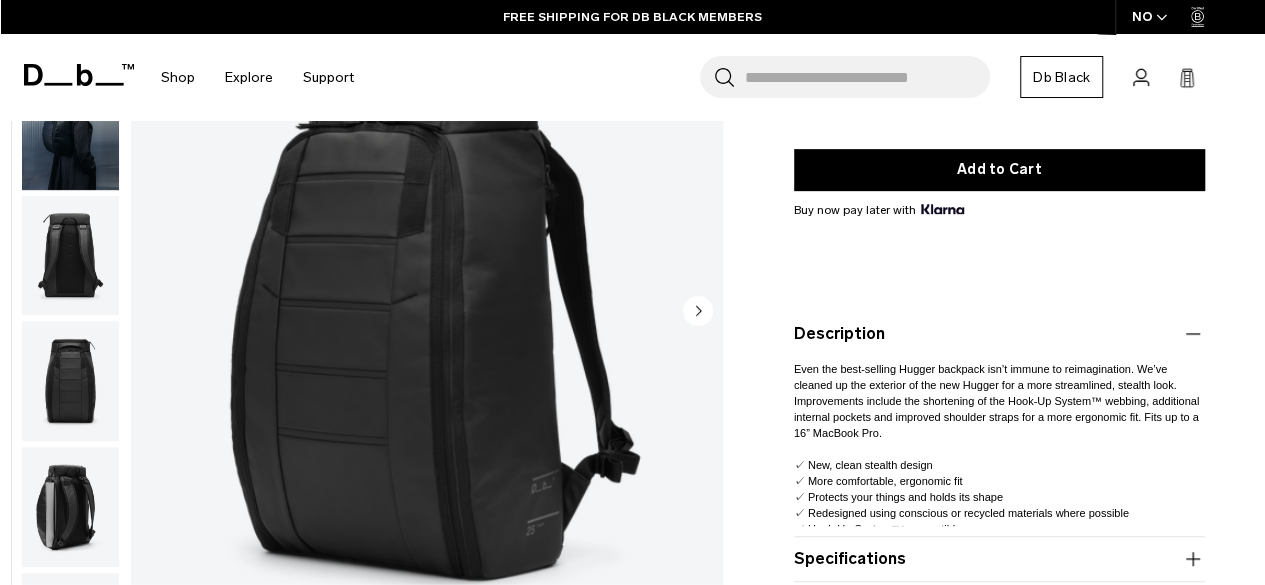 scroll, scrollTop: 398, scrollLeft: 0, axis: vertical 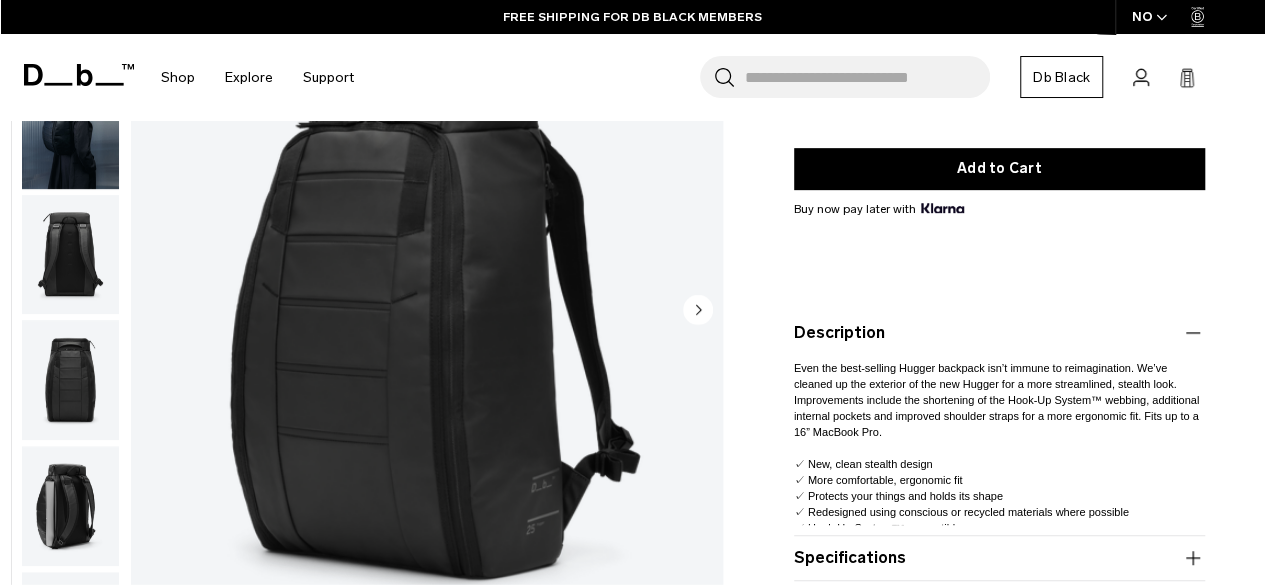 click on "Description" at bounding box center (999, 333) 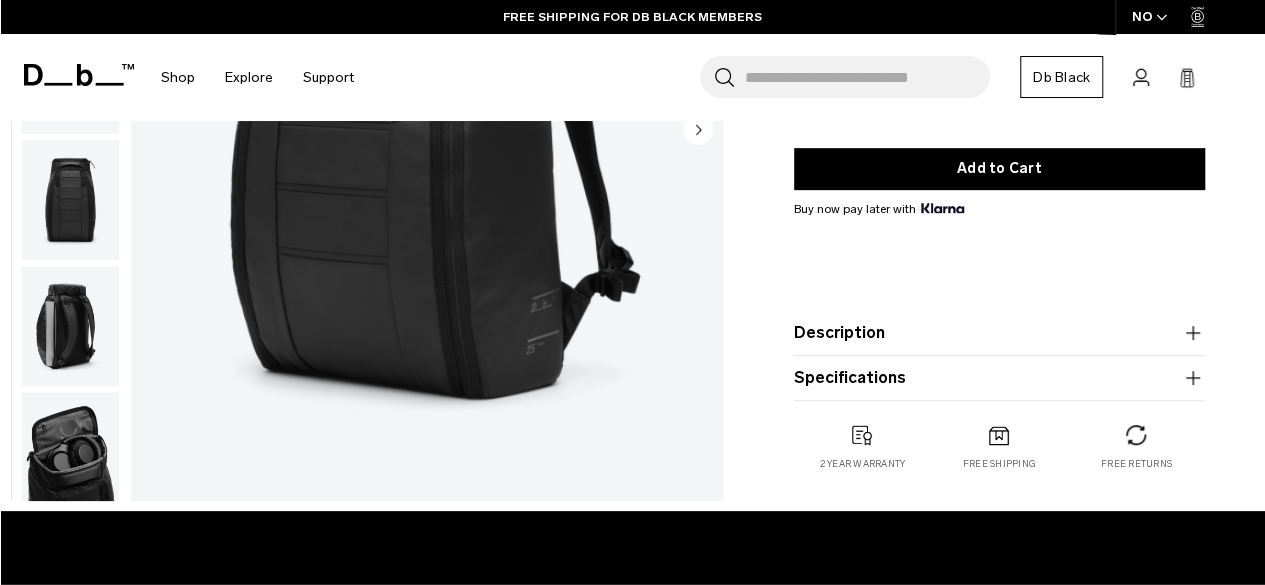 click on "Specifications" at bounding box center [999, 378] 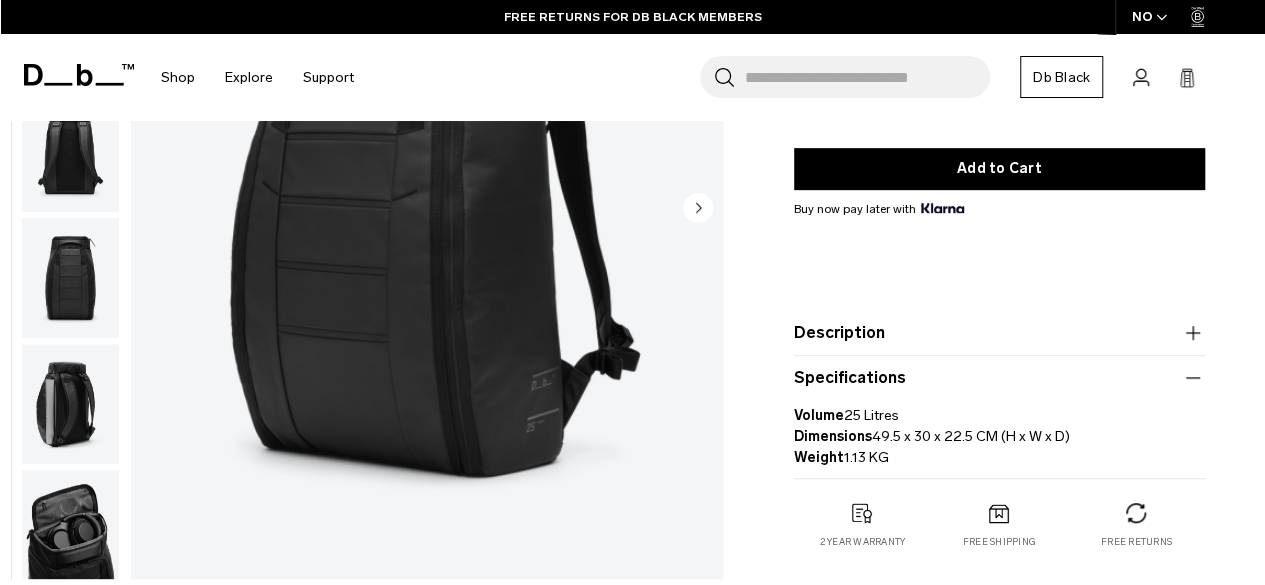click on "Specifications" at bounding box center (999, 378) 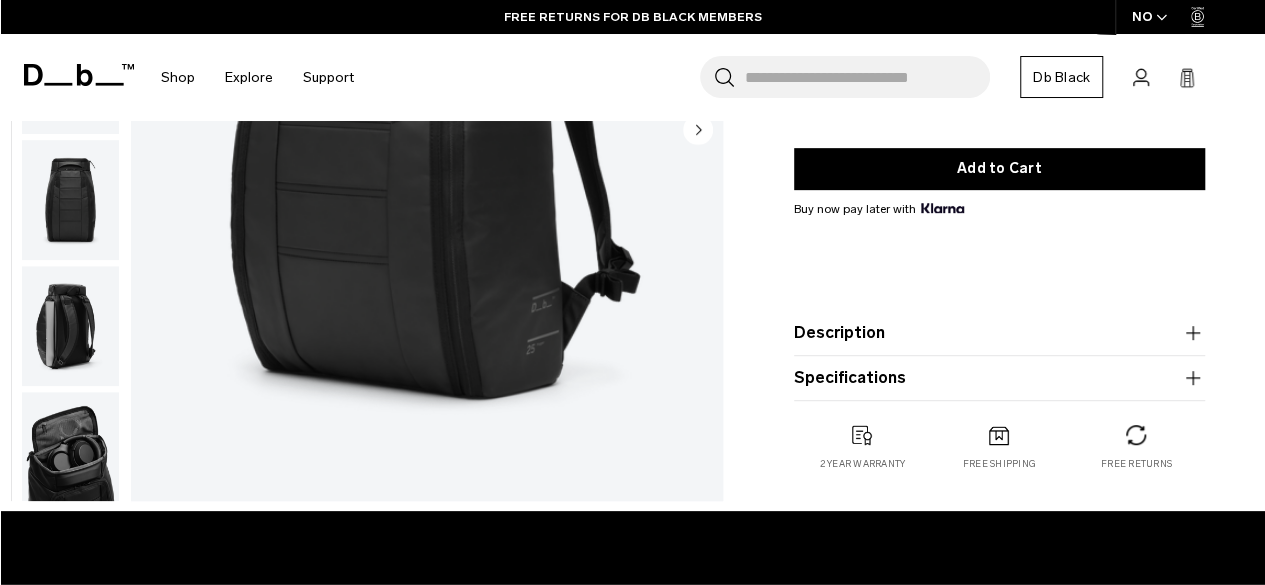 click on "Description" at bounding box center [999, 333] 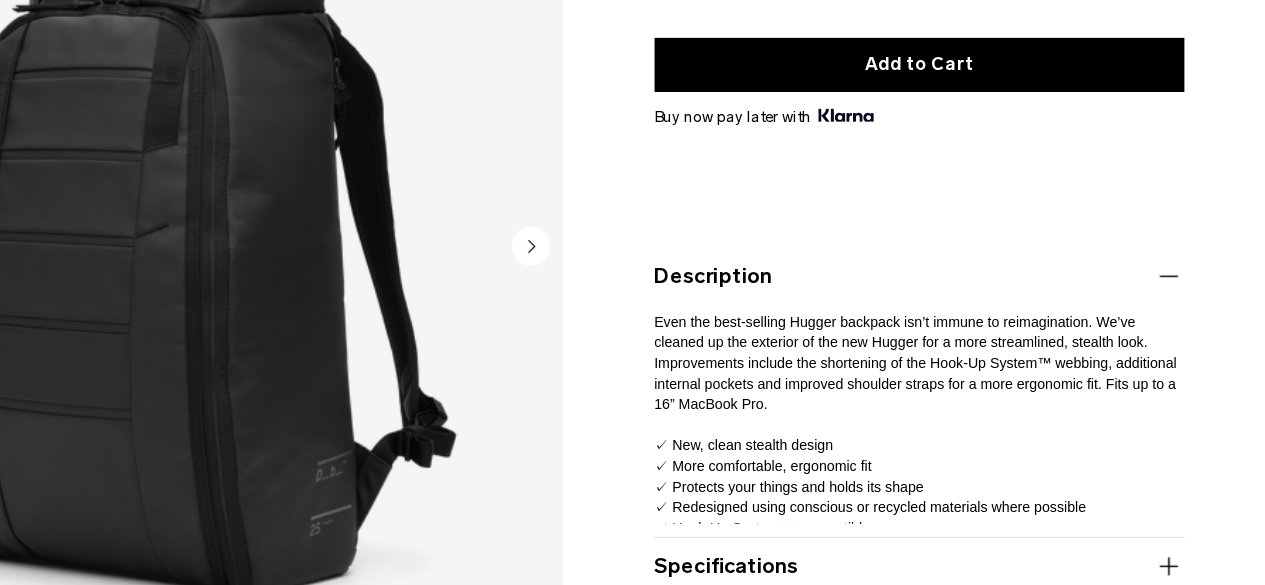 scroll, scrollTop: 385, scrollLeft: 0, axis: vertical 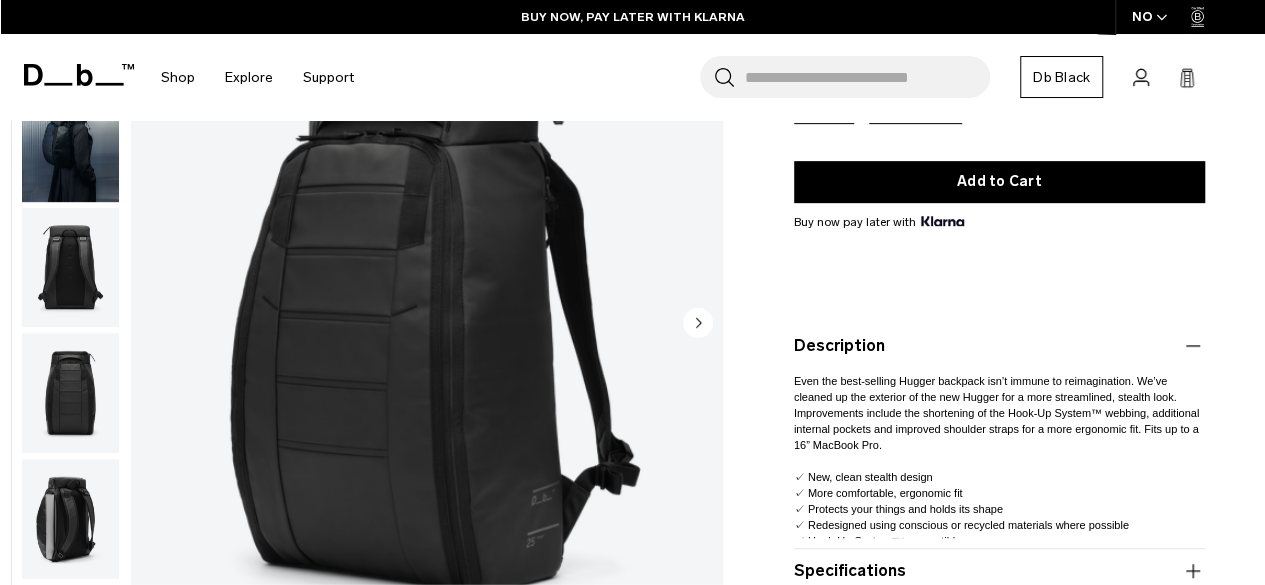 click at bounding box center (70, 519) 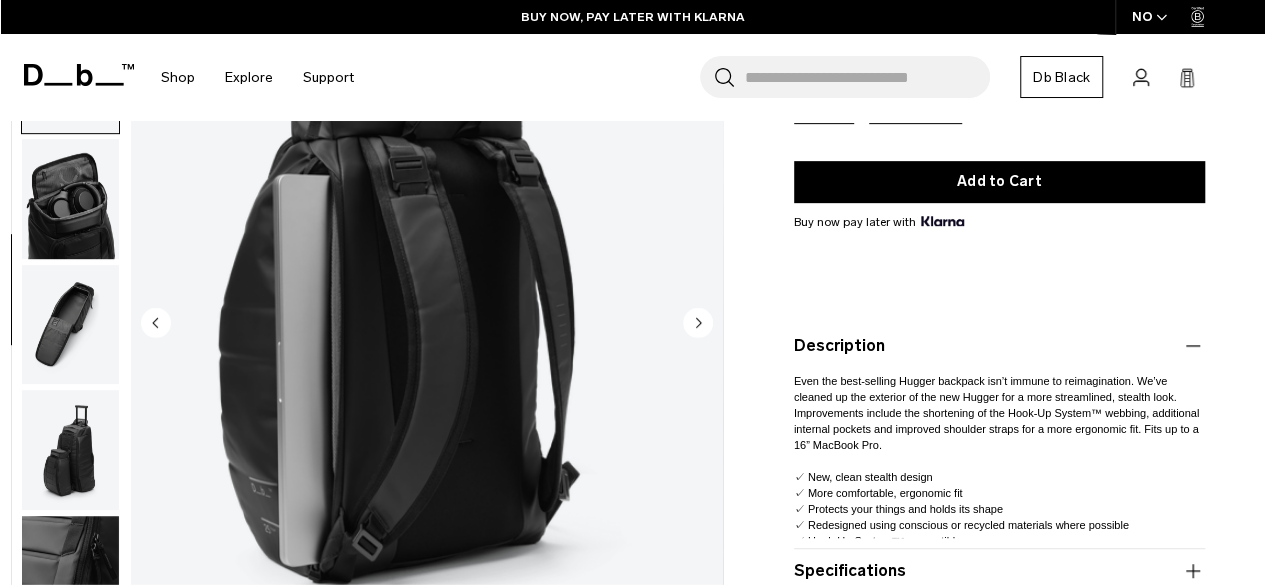 scroll, scrollTop: 504, scrollLeft: 0, axis: vertical 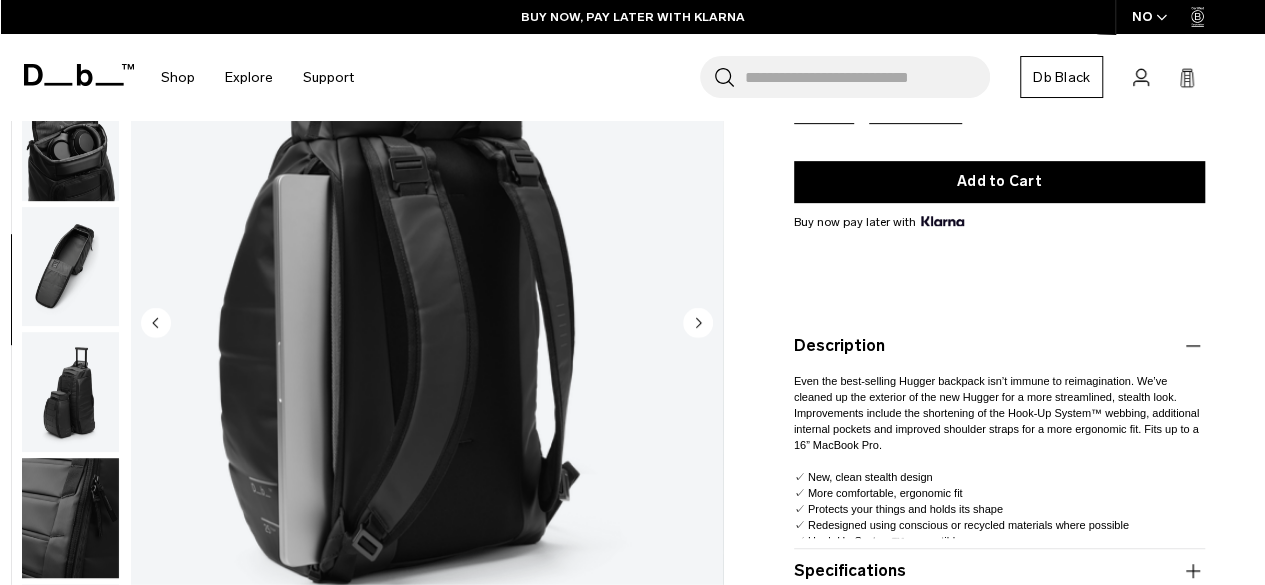 click at bounding box center [70, 393] 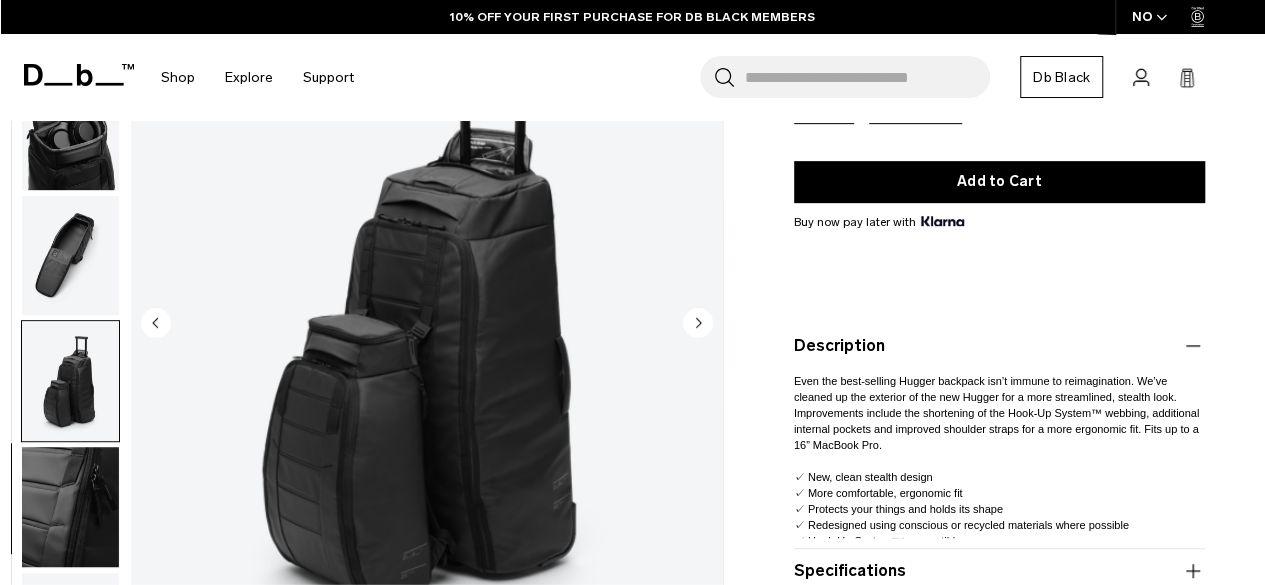 click at bounding box center [70, 508] 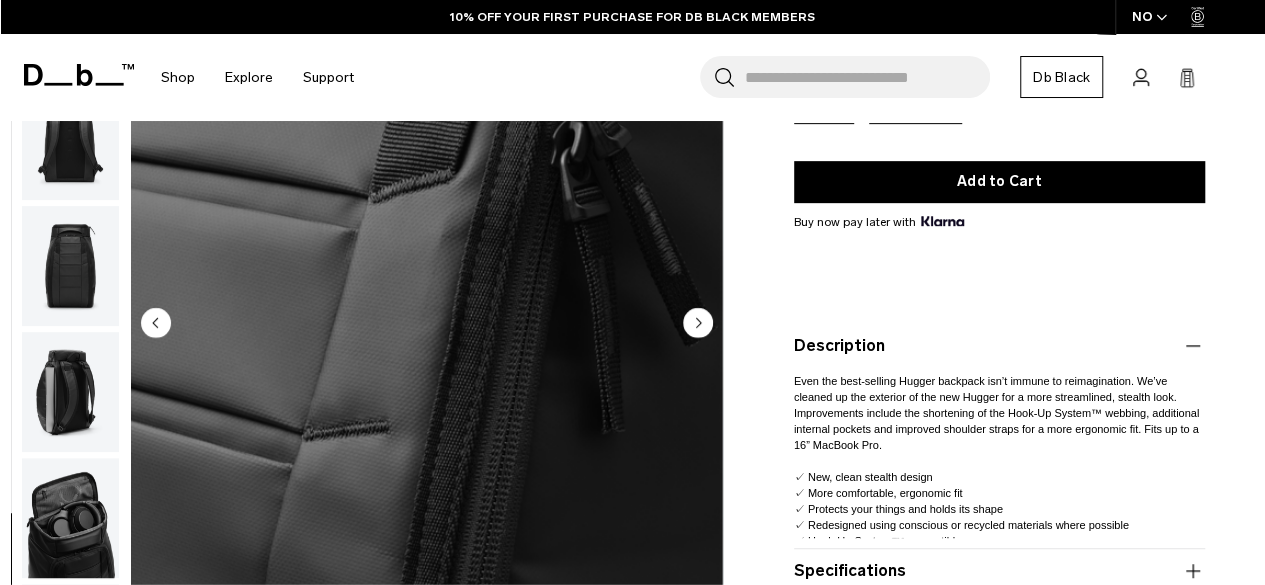 scroll, scrollTop: 0, scrollLeft: 0, axis: both 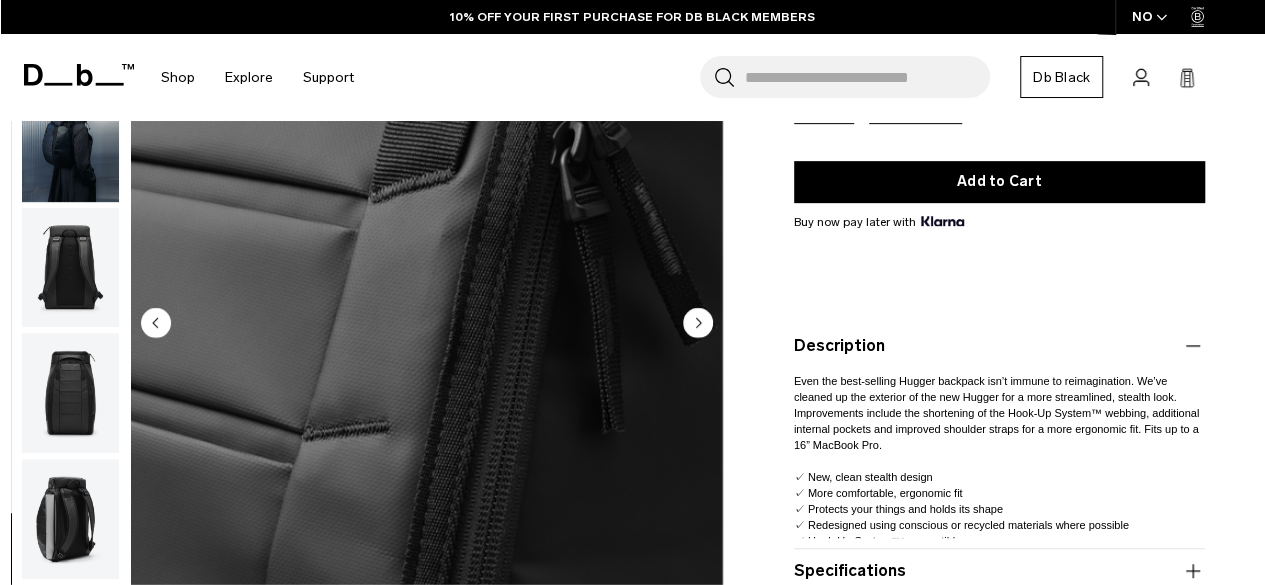 click at bounding box center (70, 268) 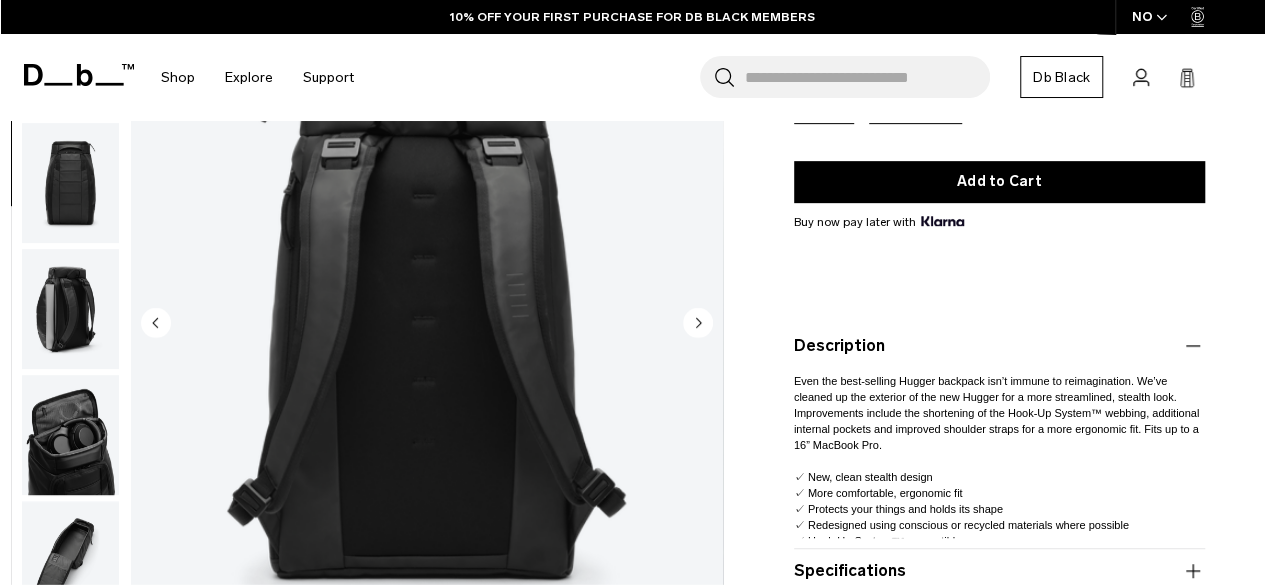 scroll, scrollTop: 252, scrollLeft: 0, axis: vertical 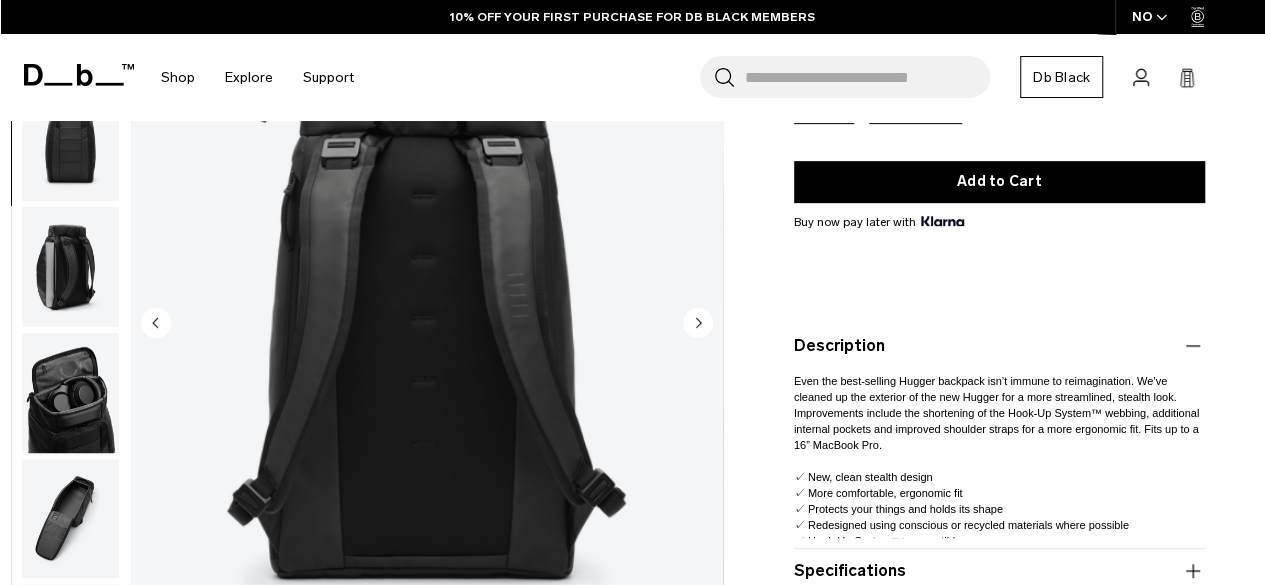 click at bounding box center [70, 267] 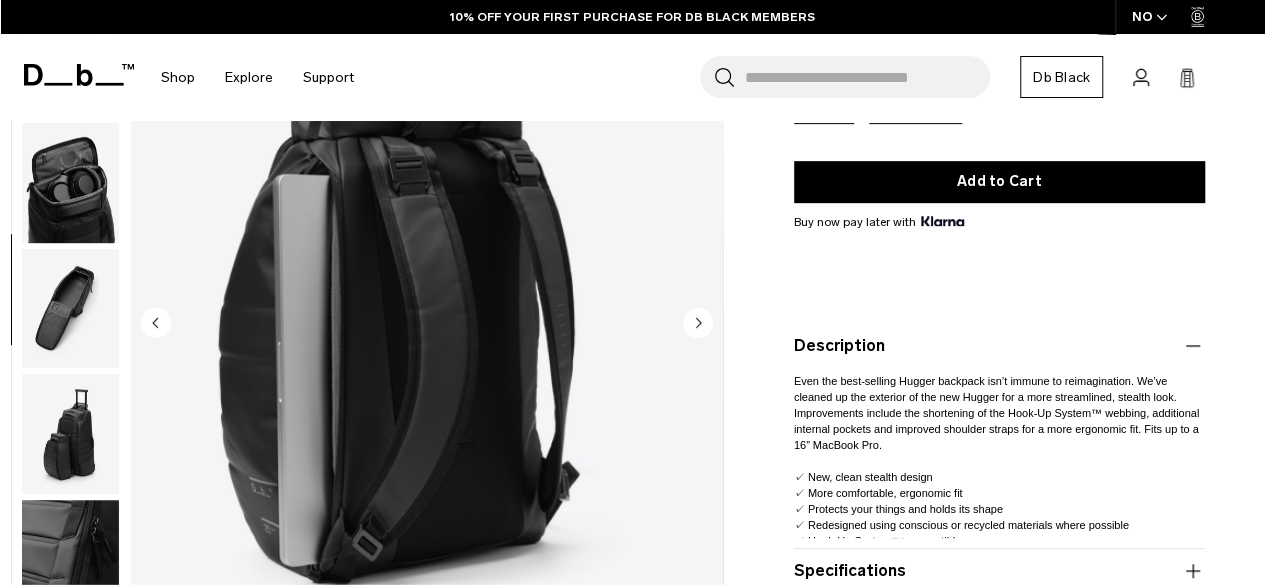 scroll, scrollTop: 504, scrollLeft: 0, axis: vertical 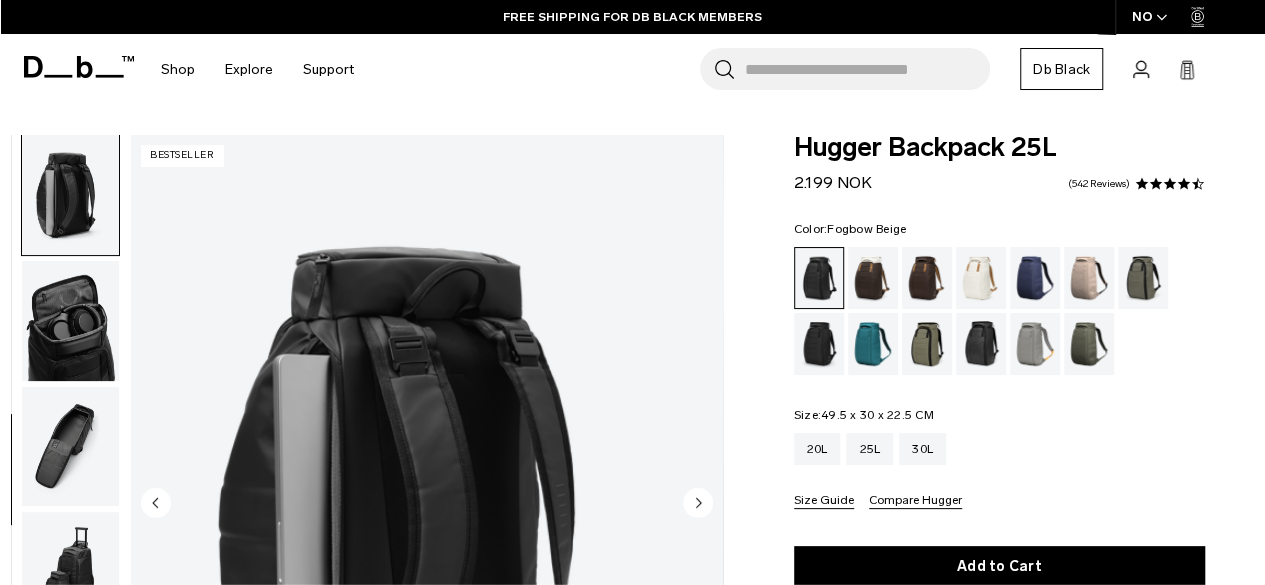 click at bounding box center (1089, 278) 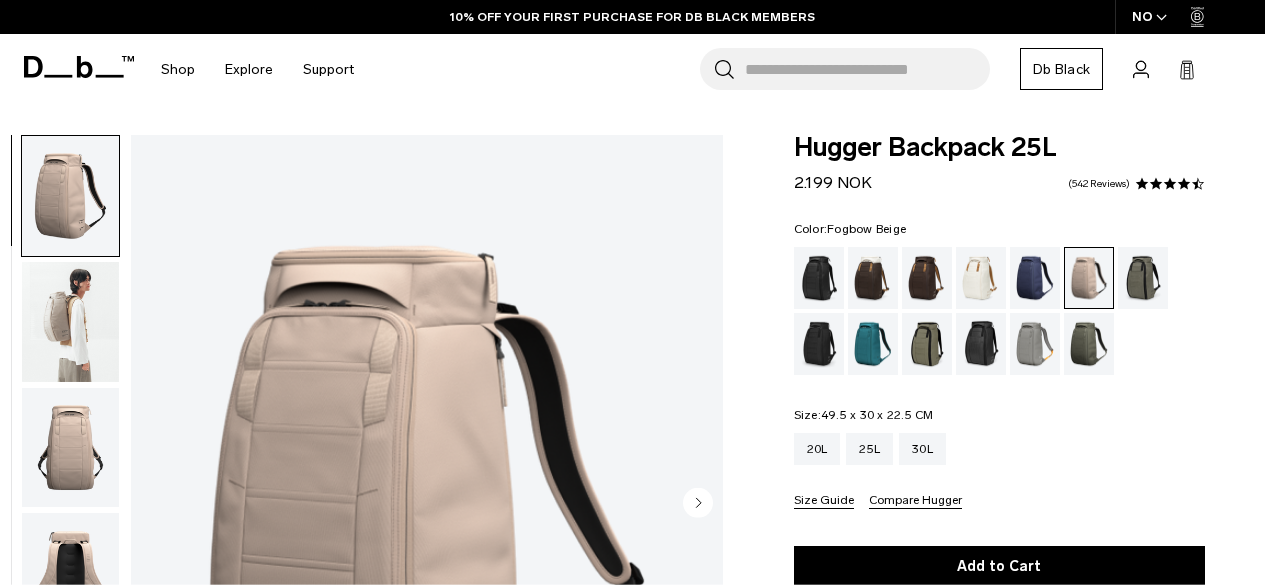 click at bounding box center [70, 573] 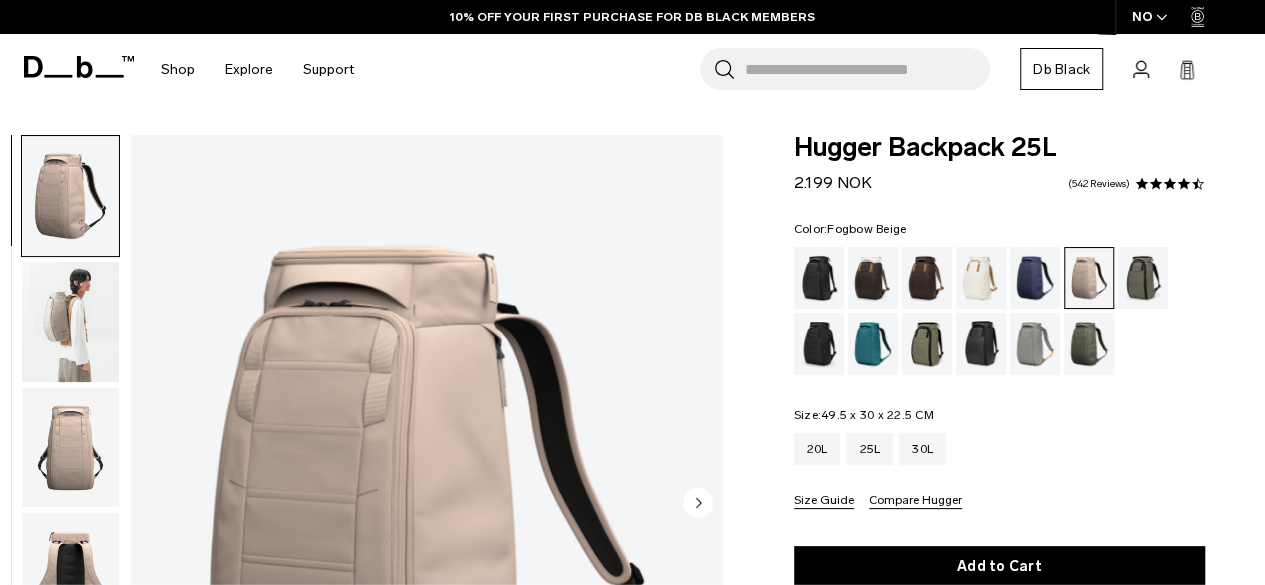 scroll, scrollTop: 0, scrollLeft: 0, axis: both 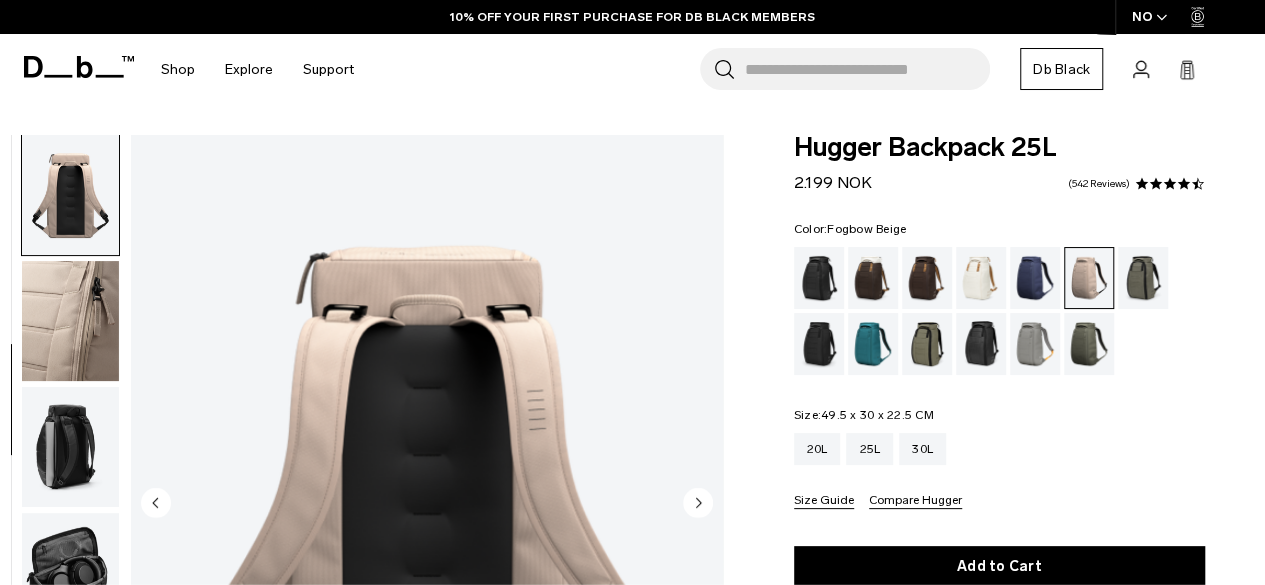 click at bounding box center (70, 321) 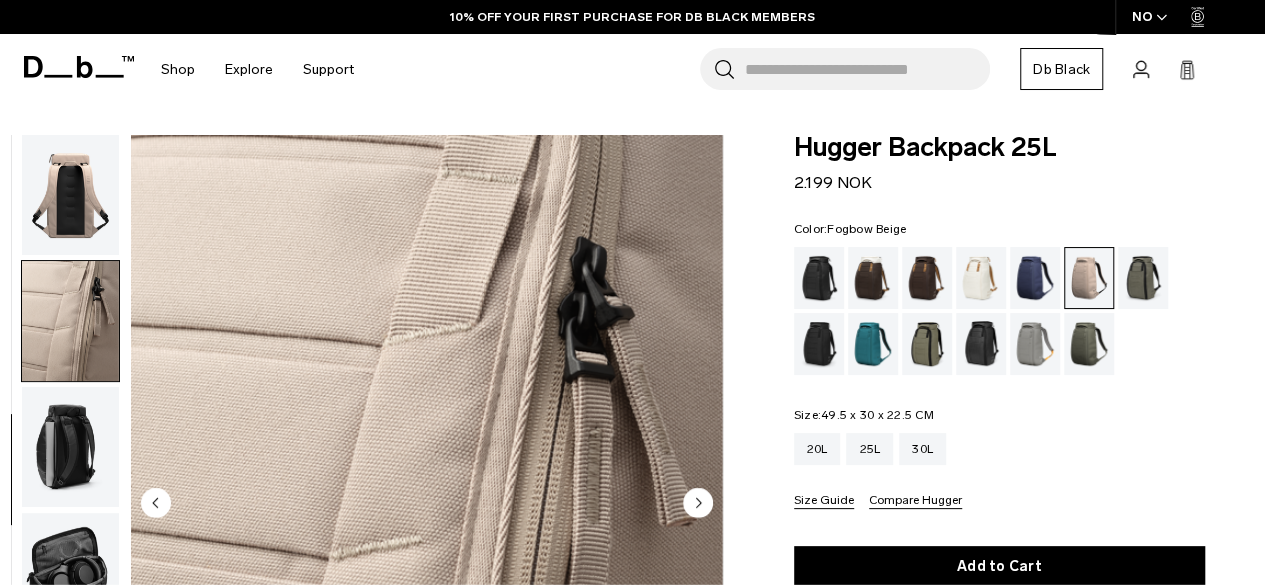 scroll, scrollTop: 504, scrollLeft: 0, axis: vertical 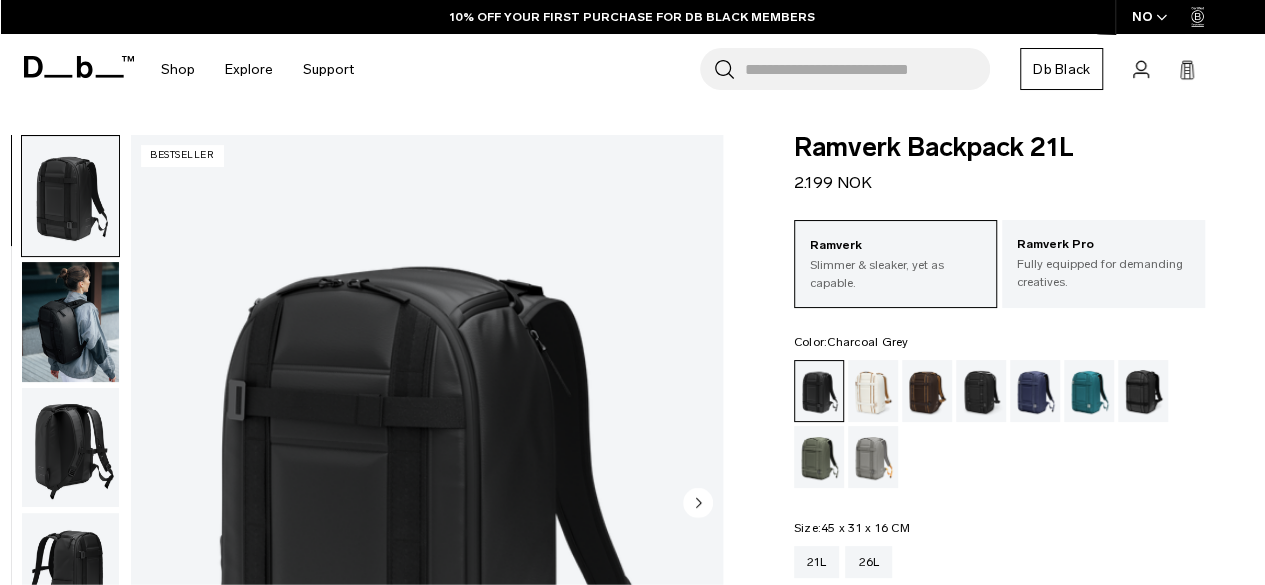 click at bounding box center [873, 391] 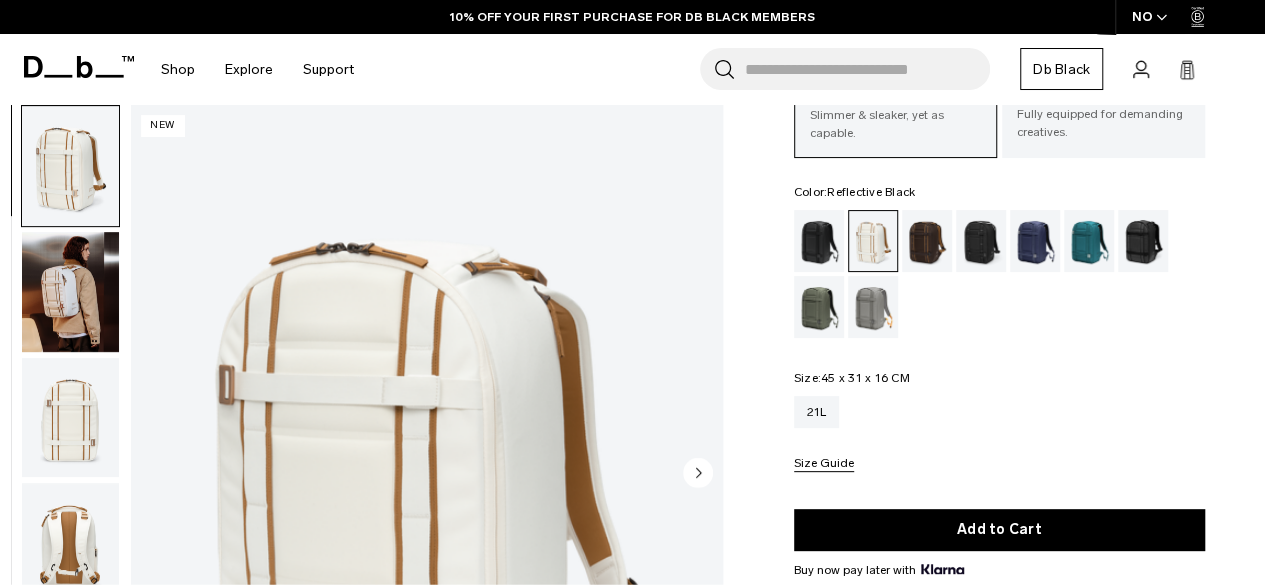 scroll, scrollTop: 150, scrollLeft: 0, axis: vertical 